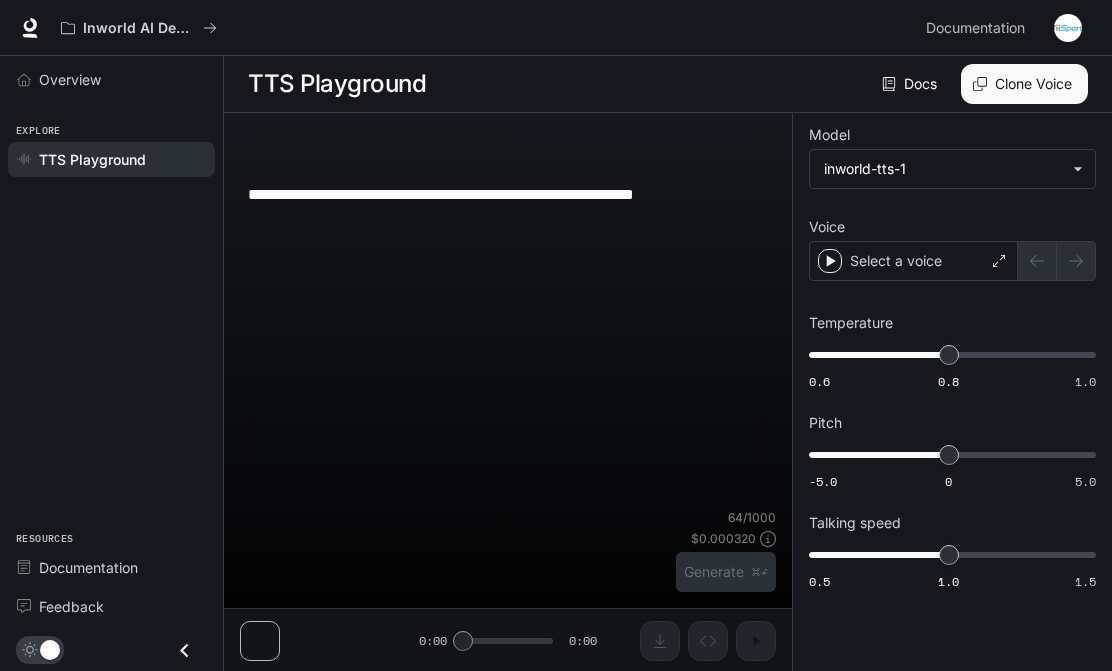 scroll, scrollTop: 0, scrollLeft: 0, axis: both 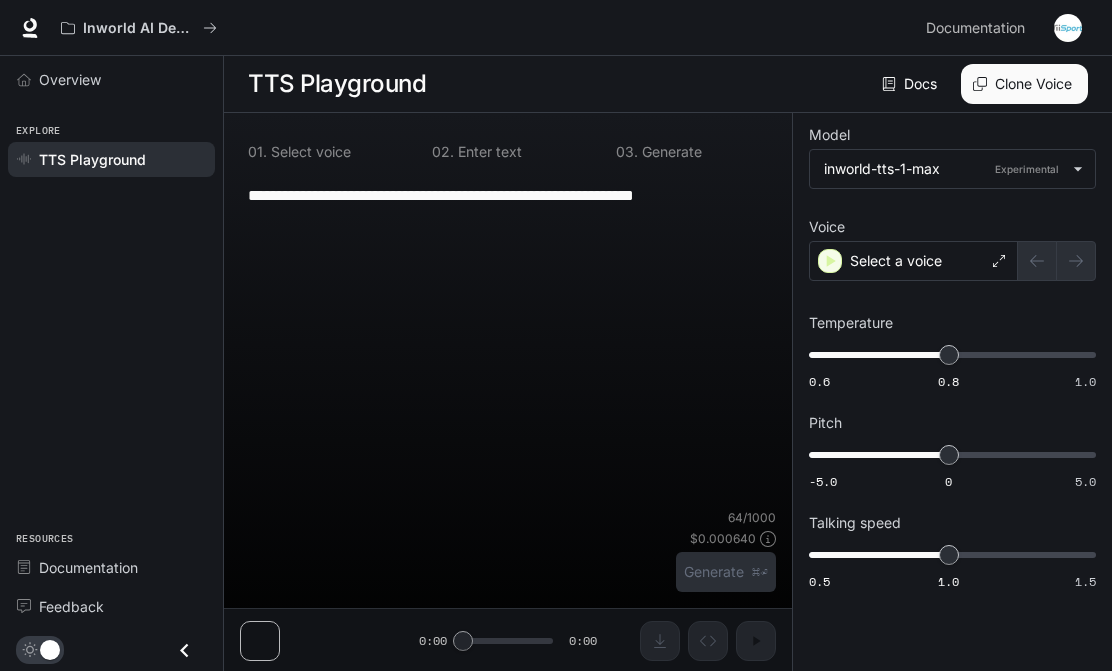 type on "**********" 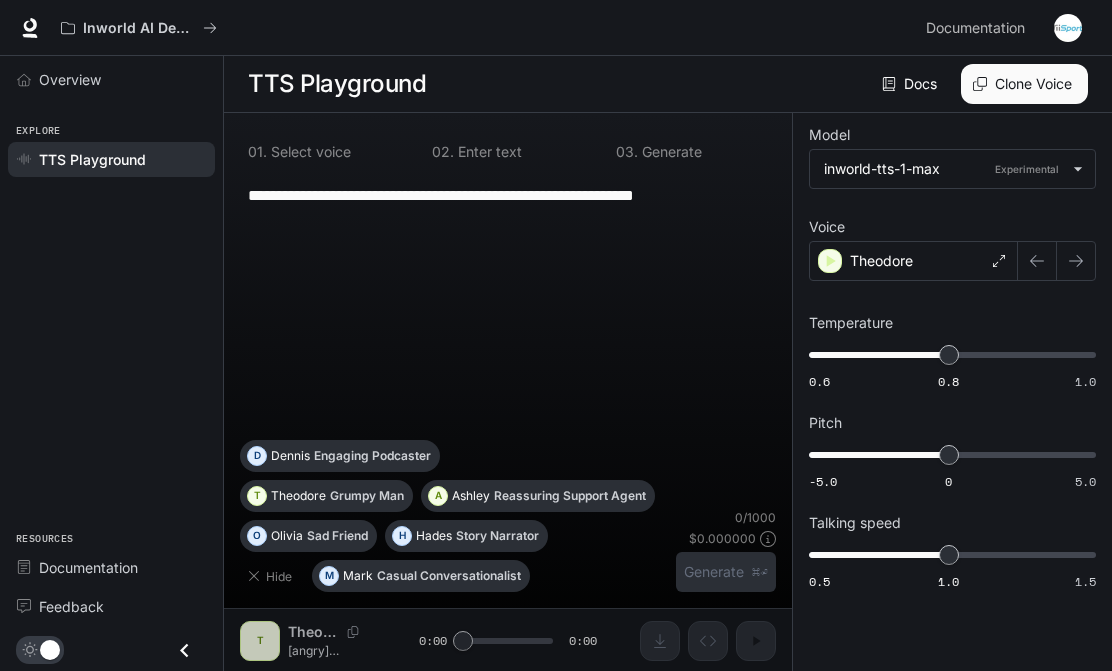 click on "**********" at bounding box center [508, 305] 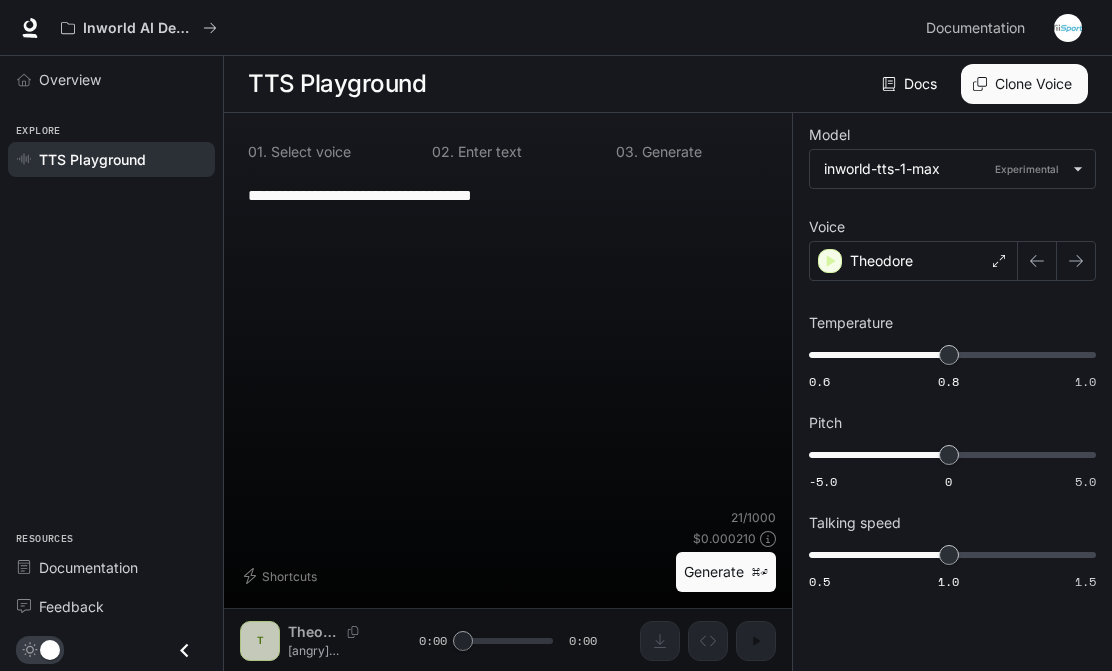 click on "**********" at bounding box center (508, 195) 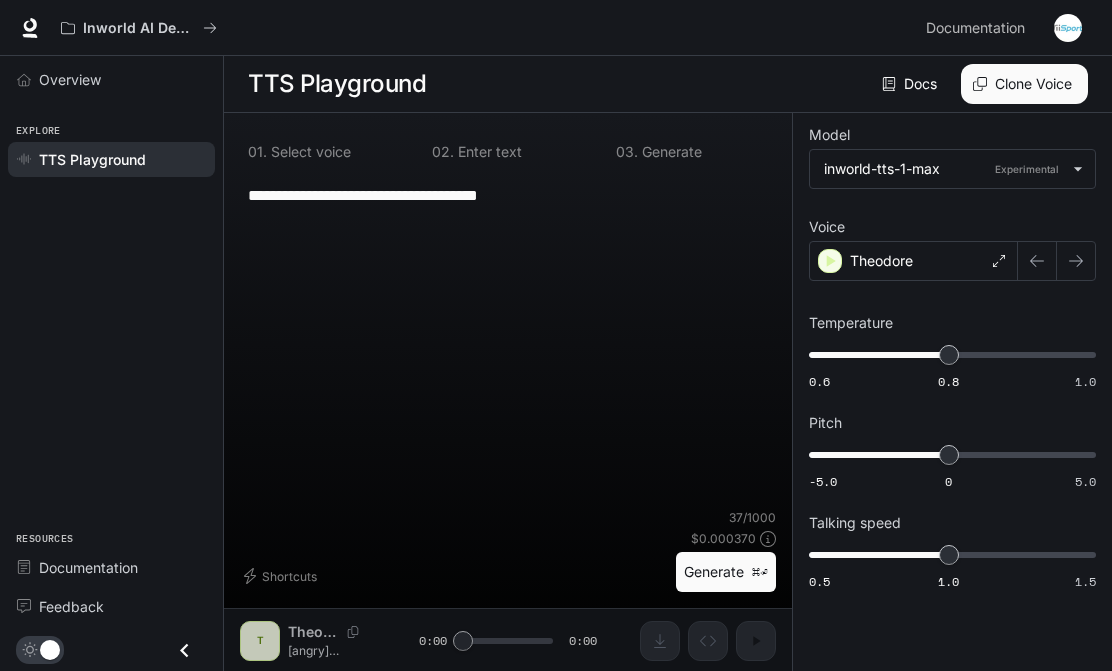 click on "**********" at bounding box center (508, 195) 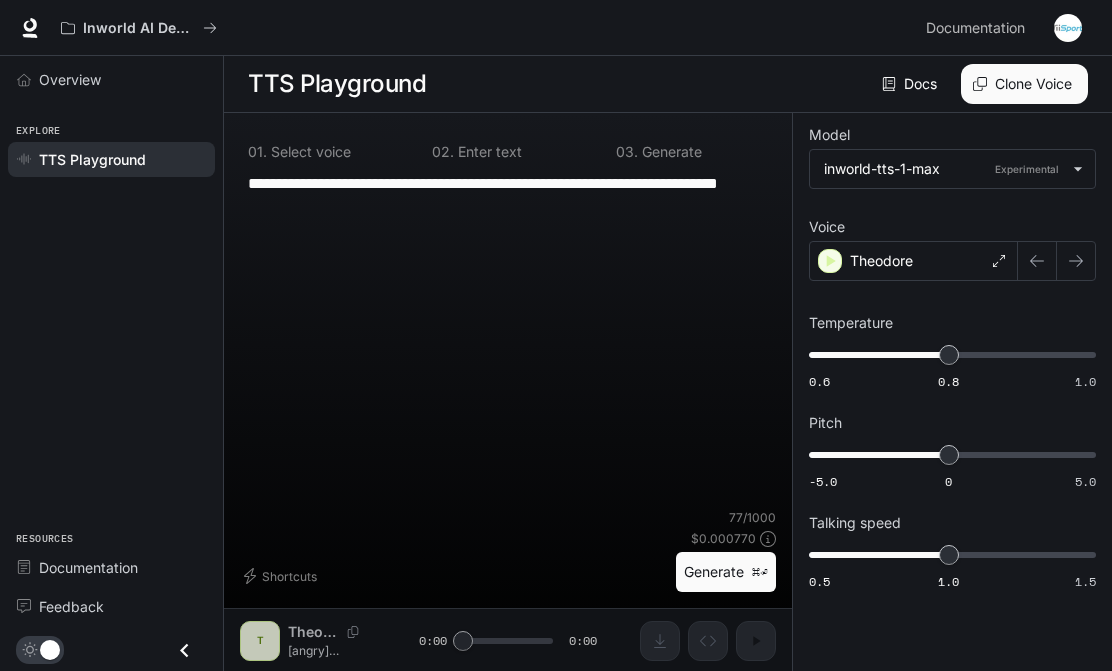 click on "**********" at bounding box center [508, 195] 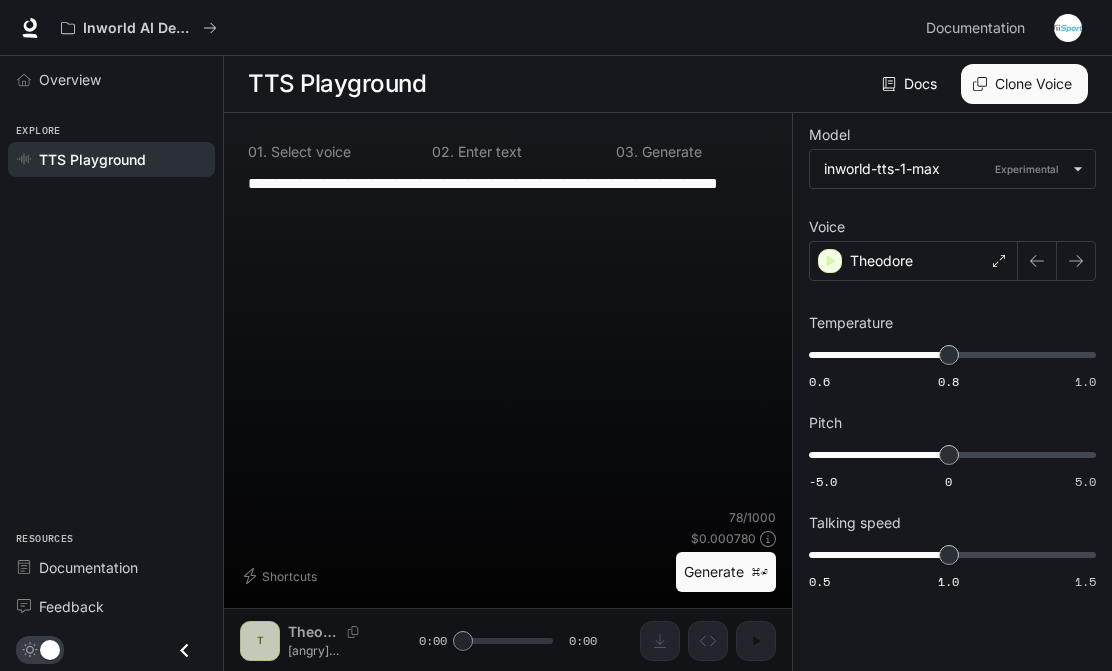 type on "**********" 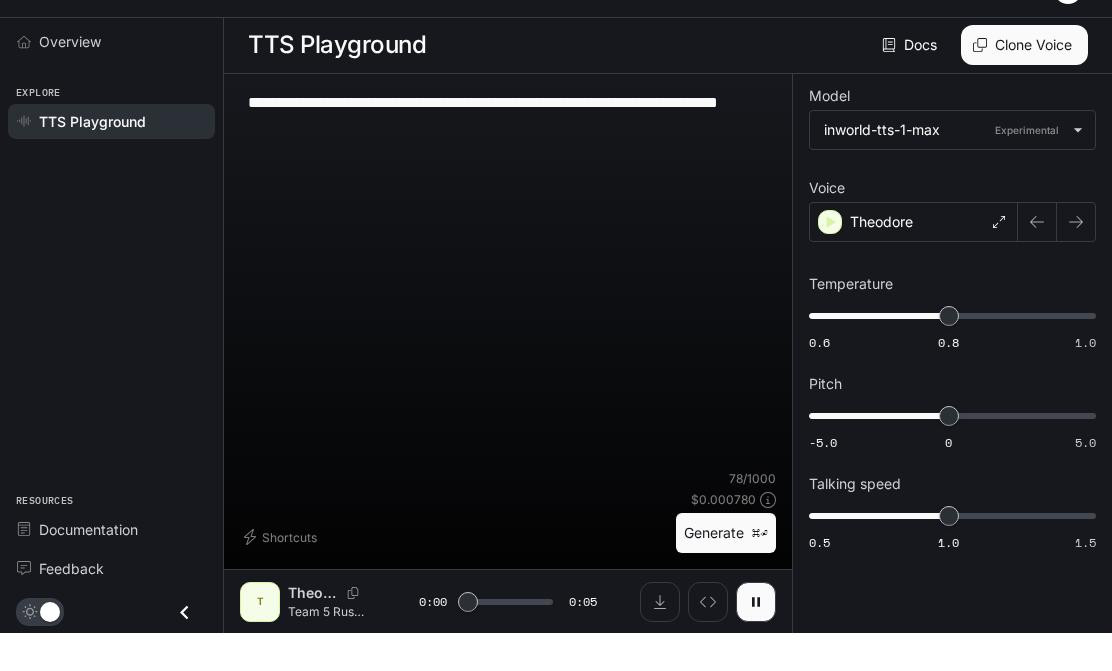 scroll, scrollTop: 125, scrollLeft: 0, axis: vertical 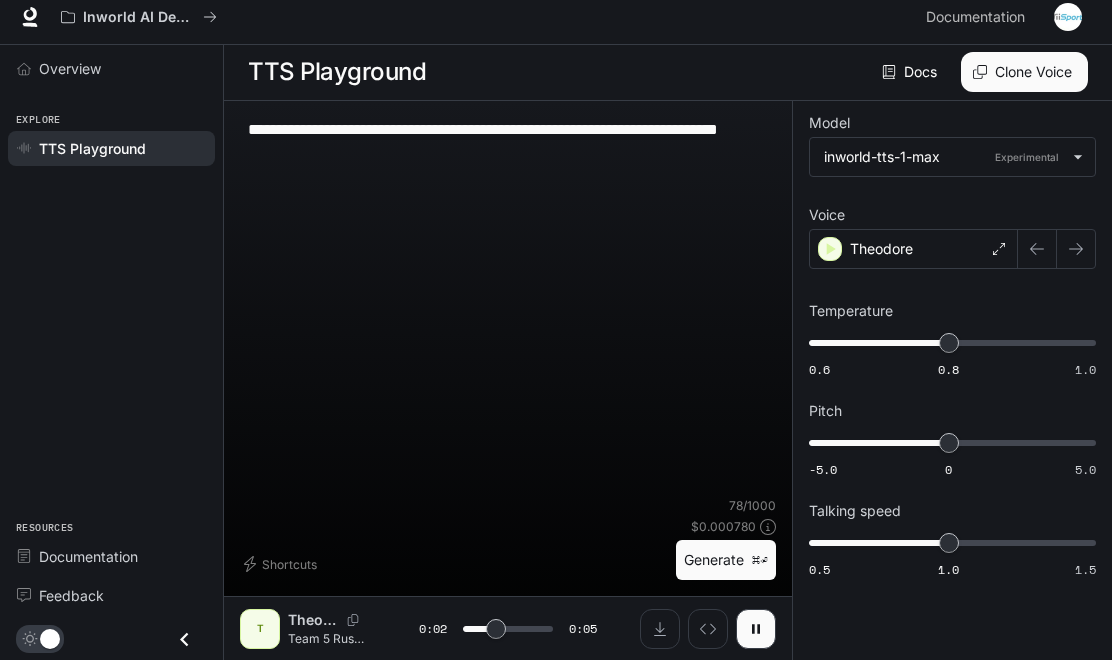 click 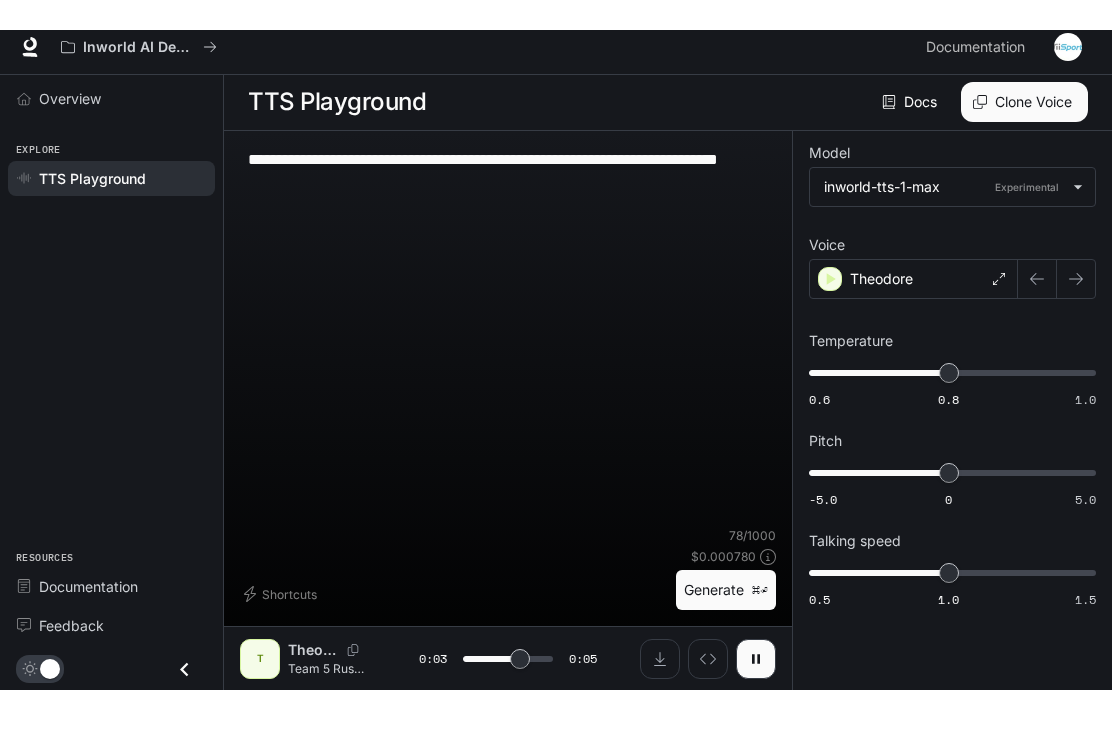 scroll, scrollTop: 65, scrollLeft: 0, axis: vertical 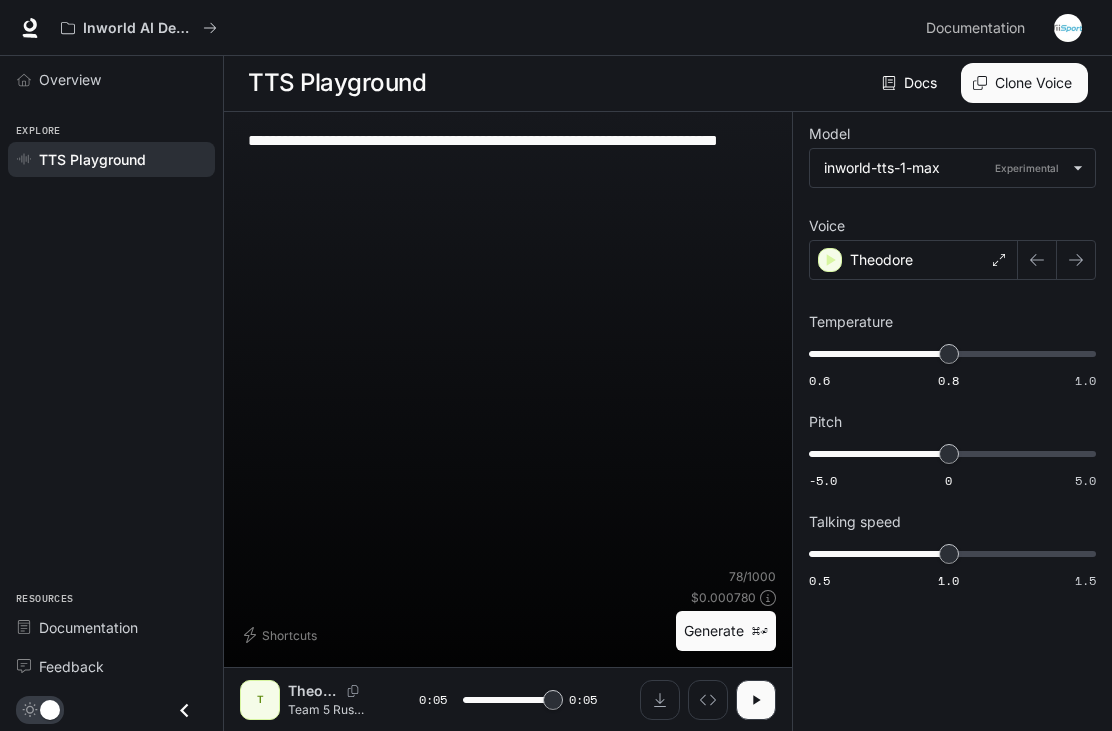 type on "*" 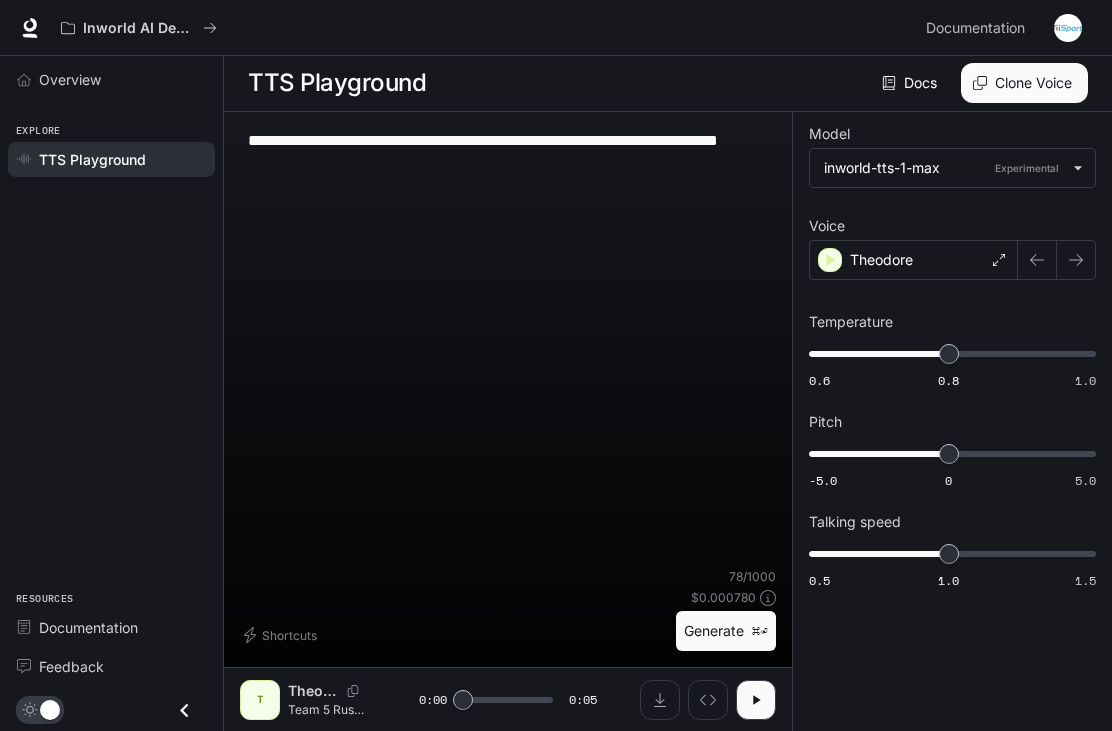 click on "**********" at bounding box center [508, 152] 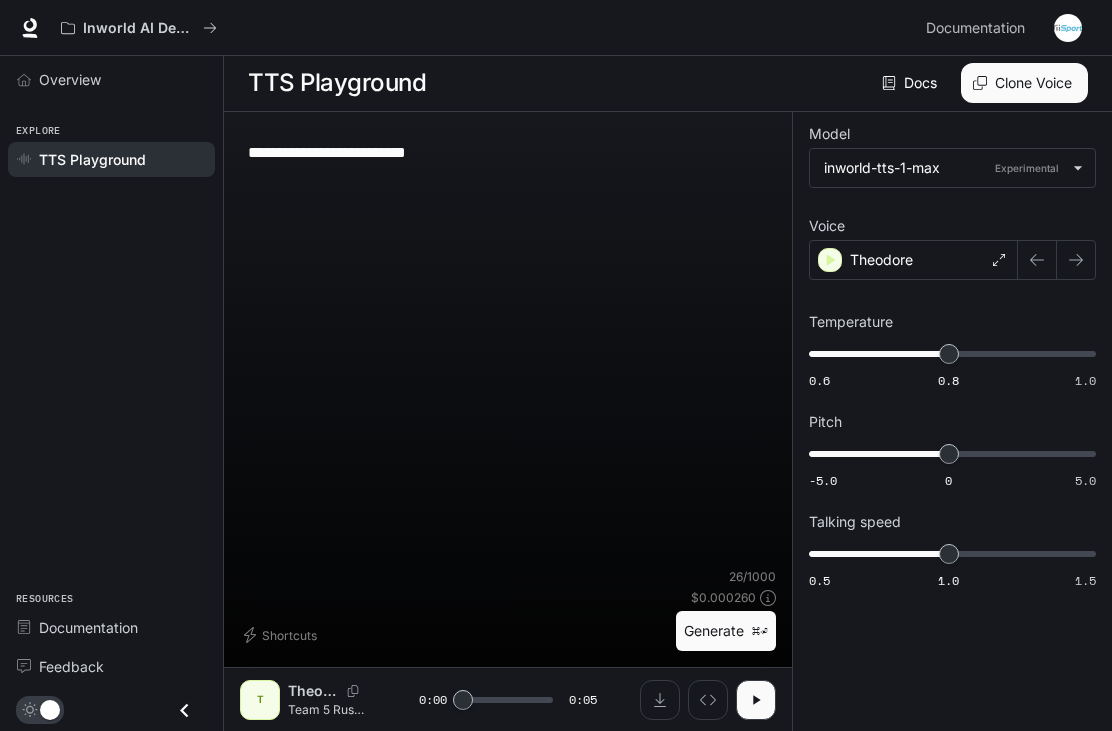 type on "**********" 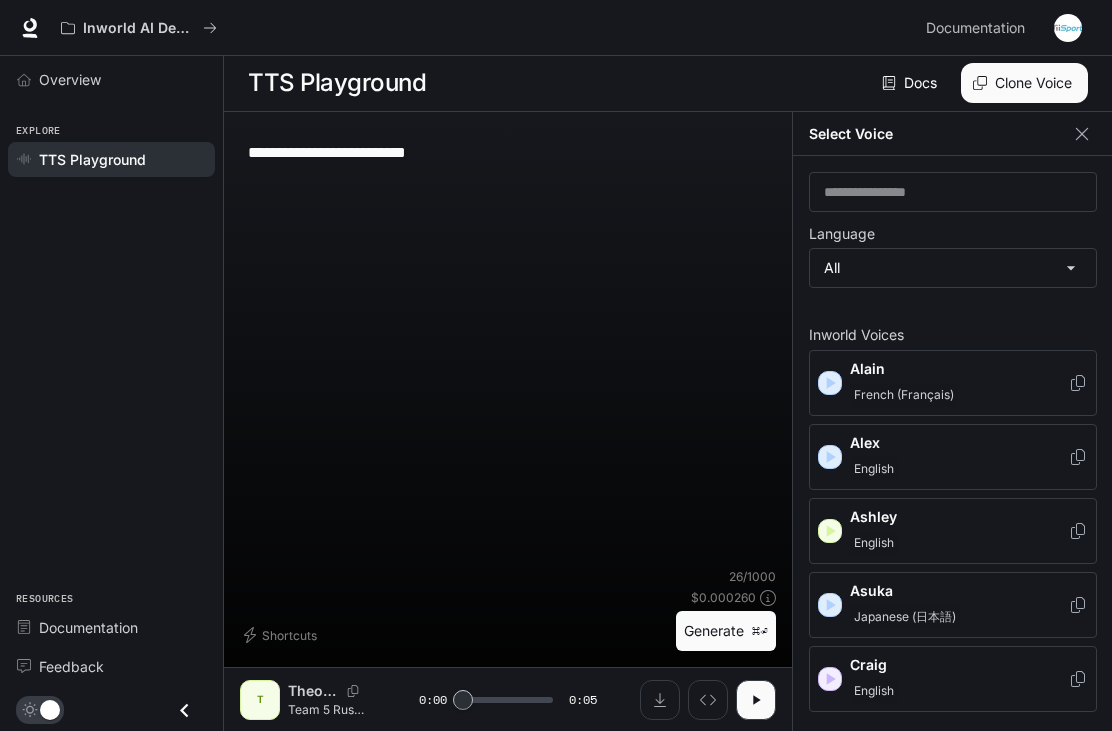 click on "Alex" at bounding box center (959, 443) 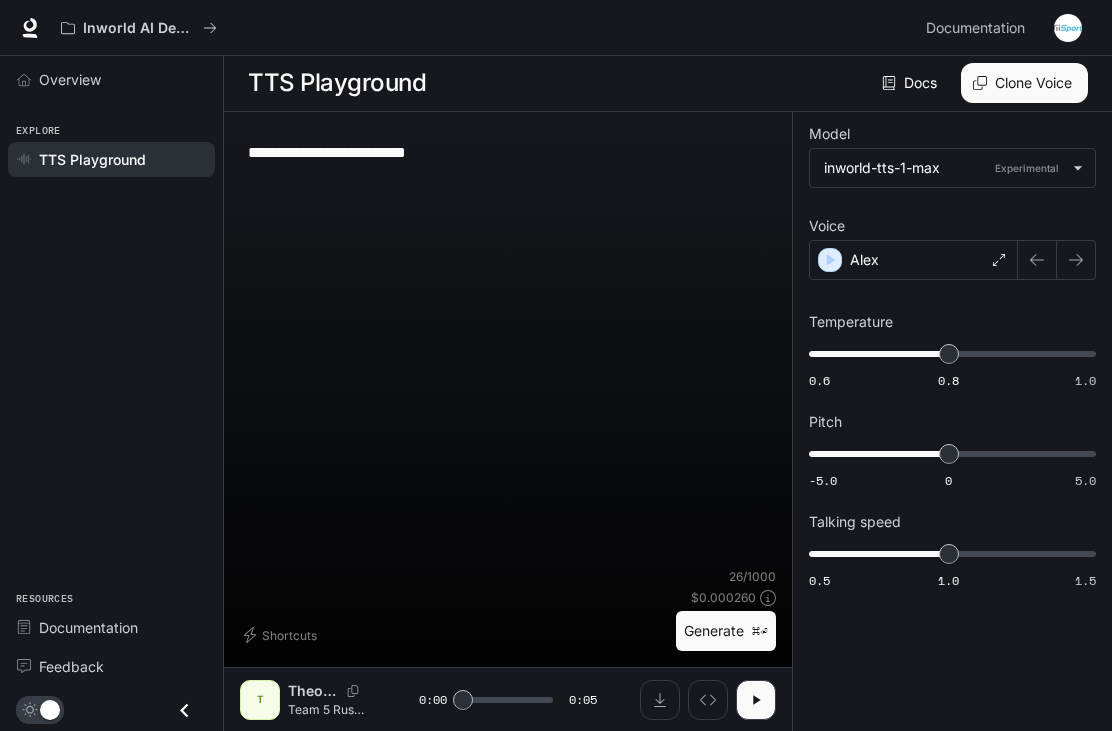click on "Generate ⌘⏎" at bounding box center [726, 631] 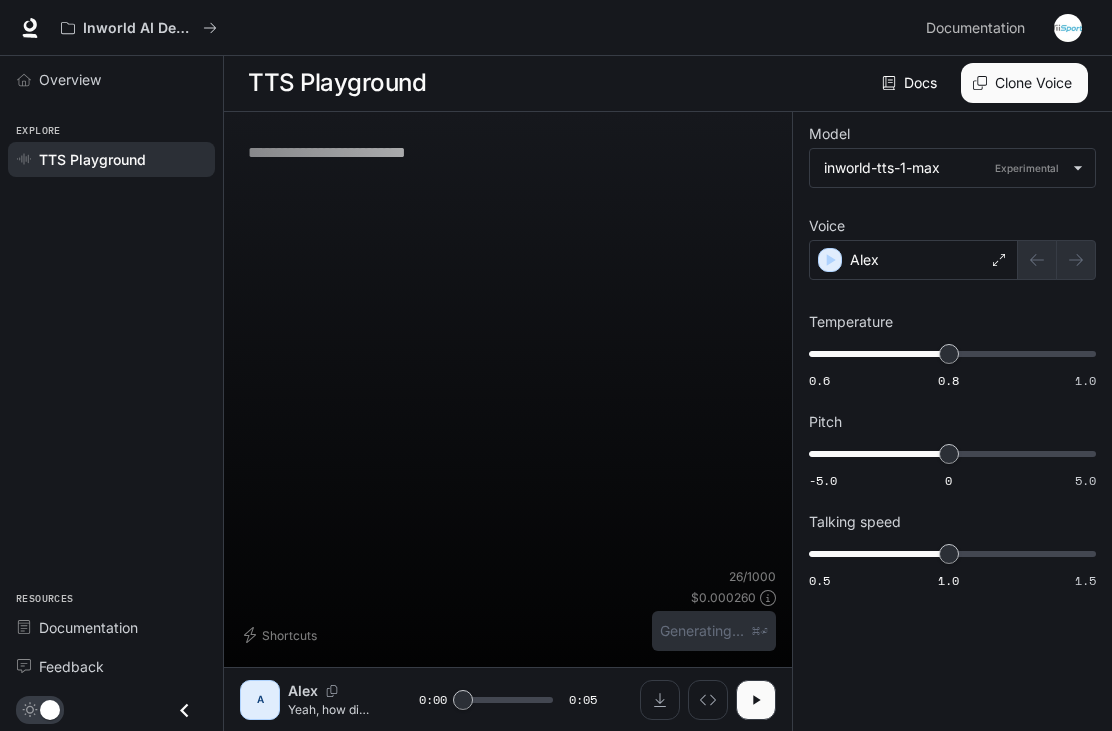 click on "**********" at bounding box center (508, 152) 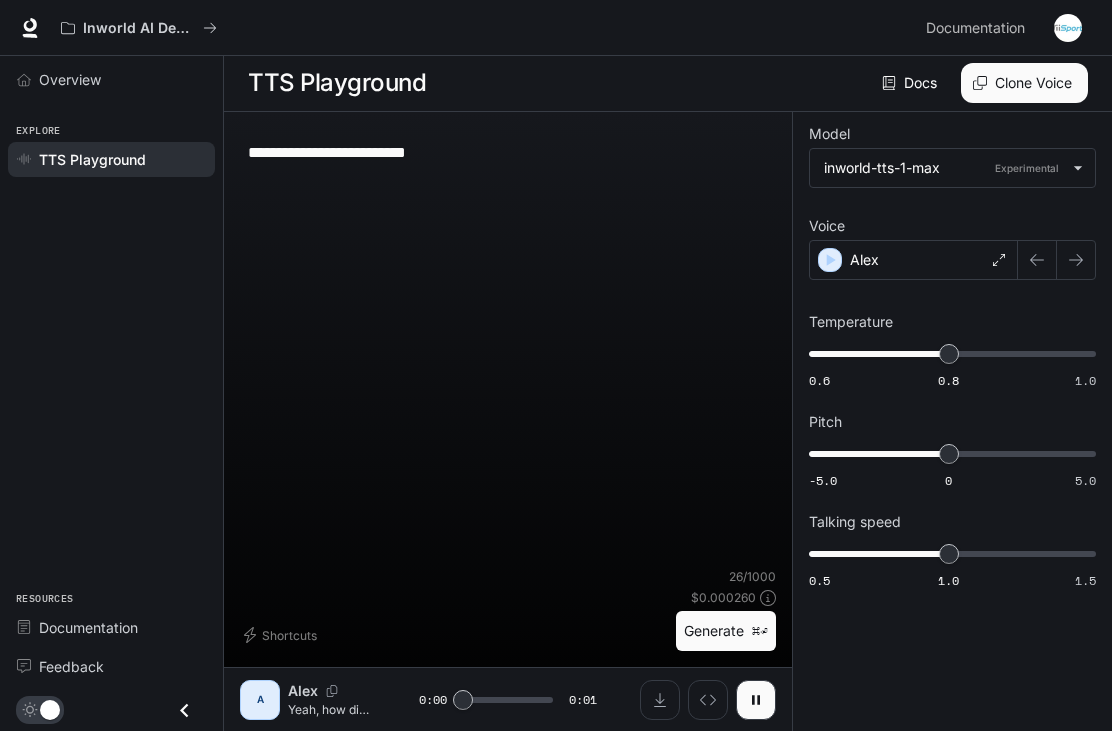 click on "**********" at bounding box center (508, 152) 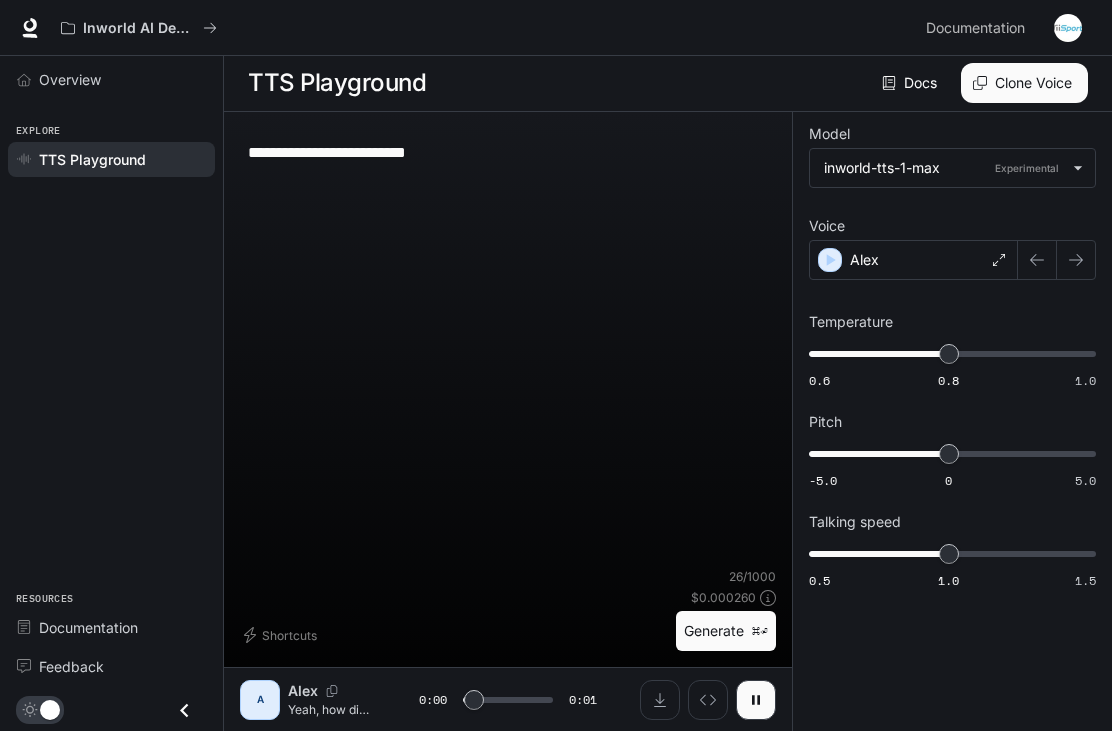 click on "**********" at bounding box center [508, 152] 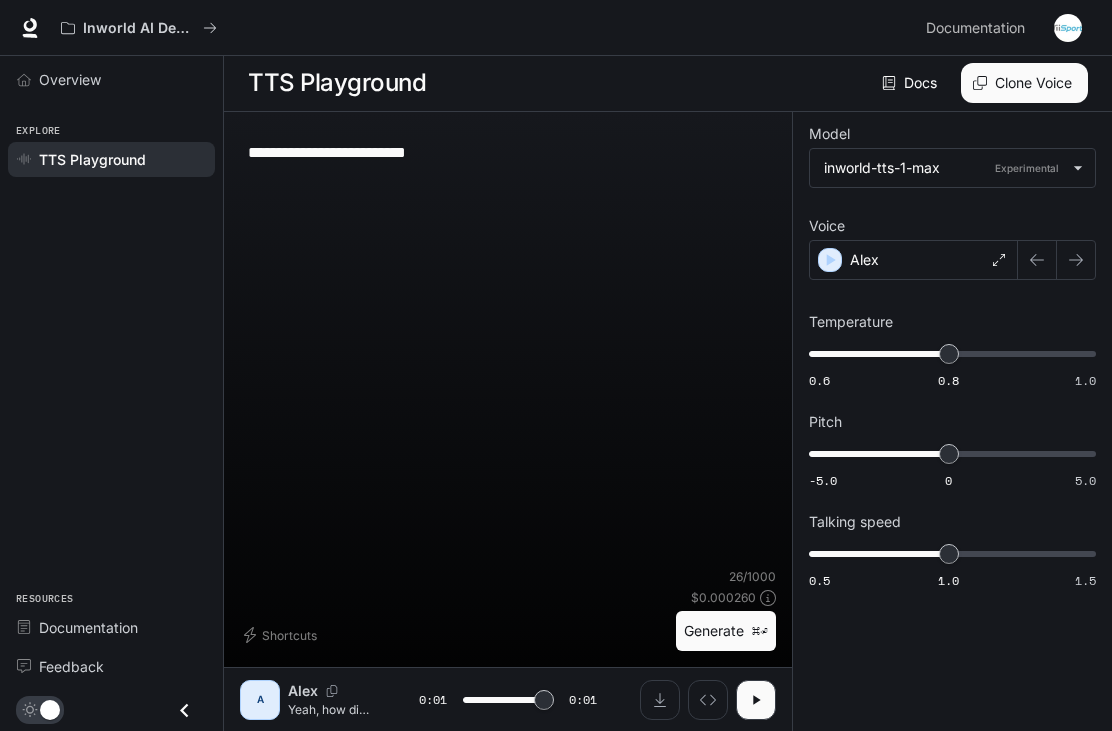 type on "*" 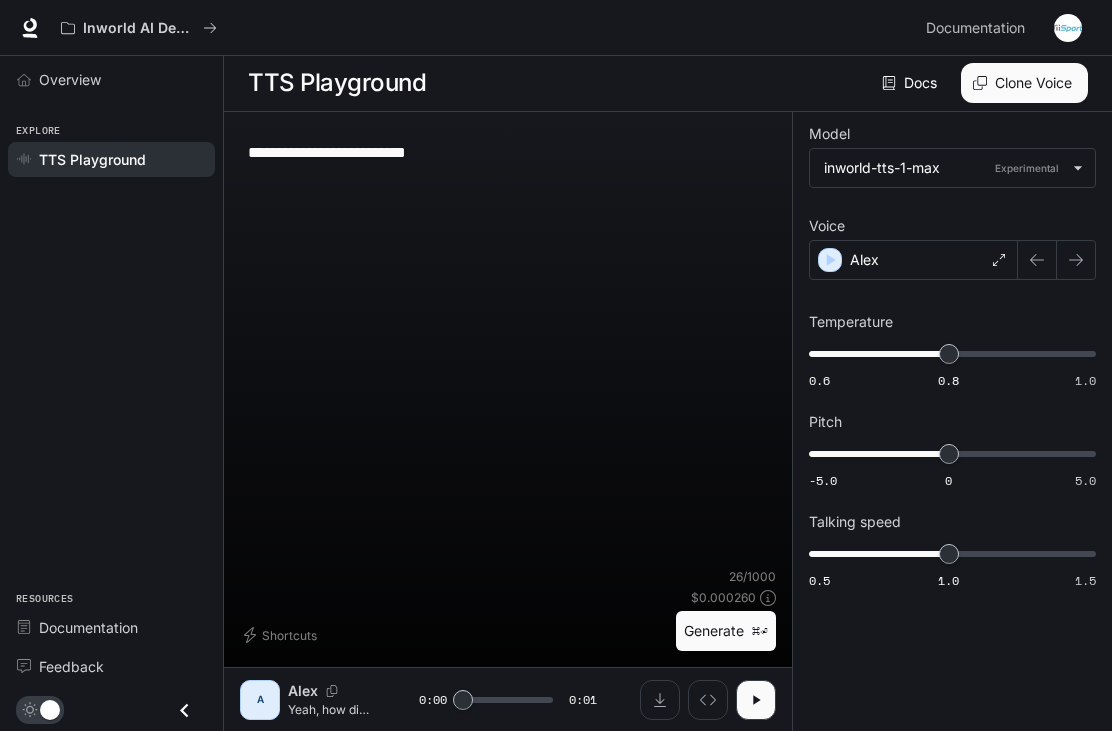 click on "Inworld AI Demos" at bounding box center [485, 28] 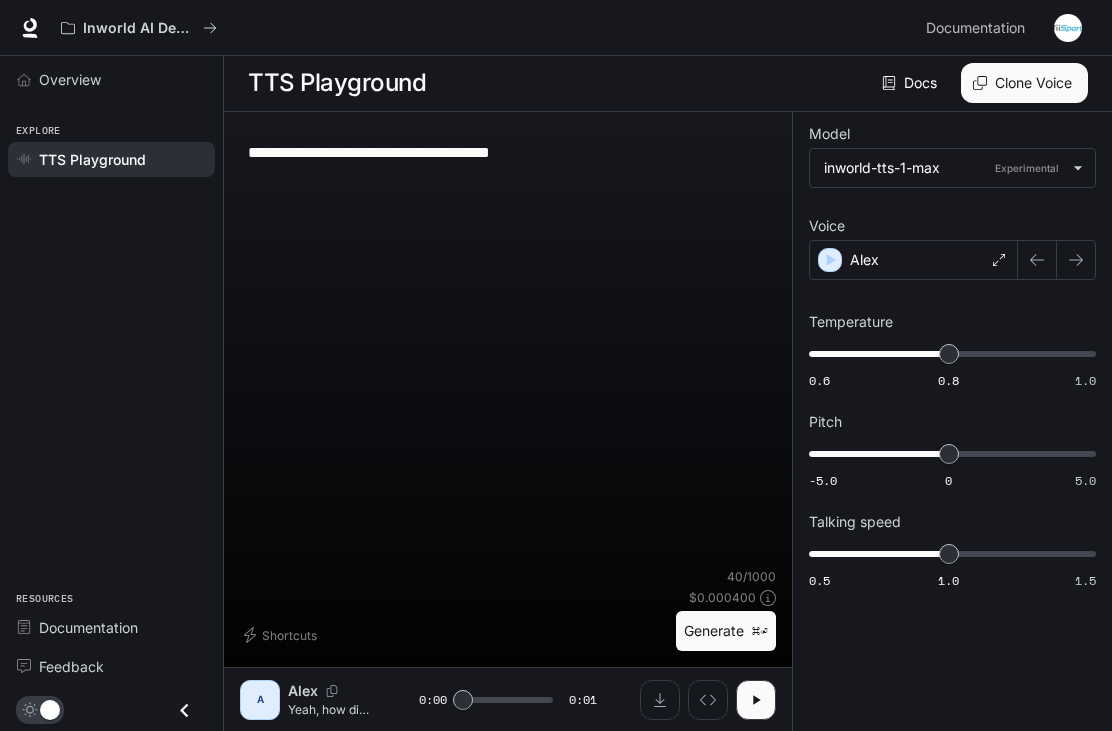 click on "**********" at bounding box center [508, 152] 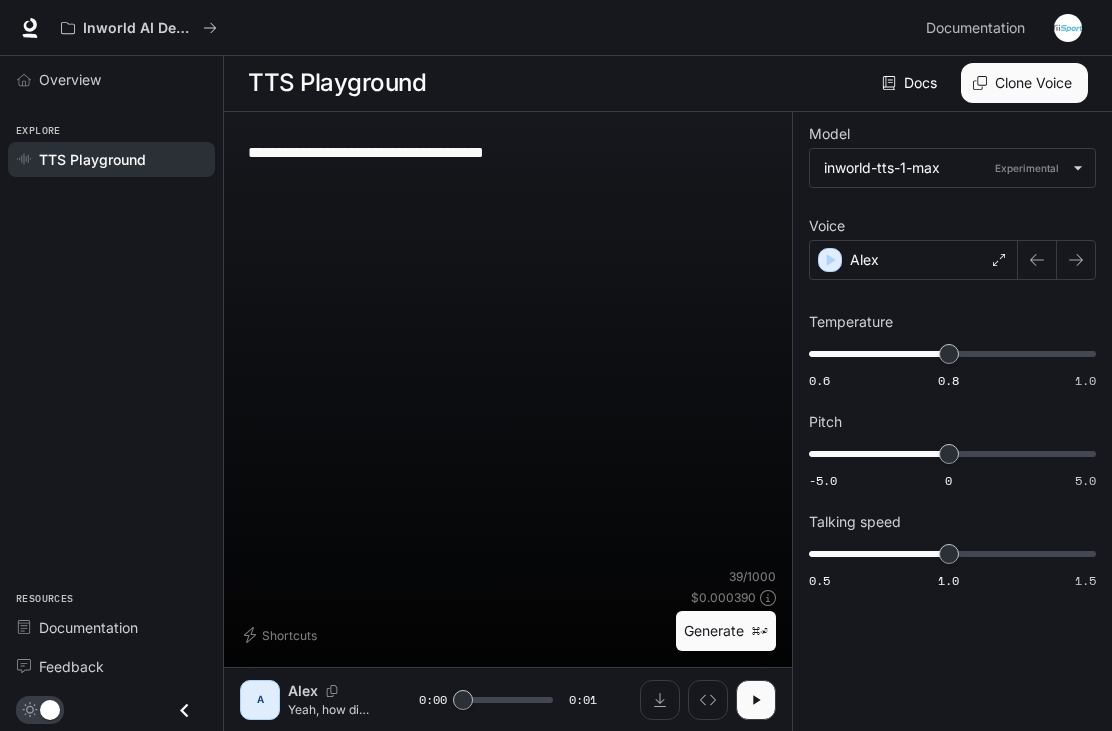 click on "**********" at bounding box center [508, 152] 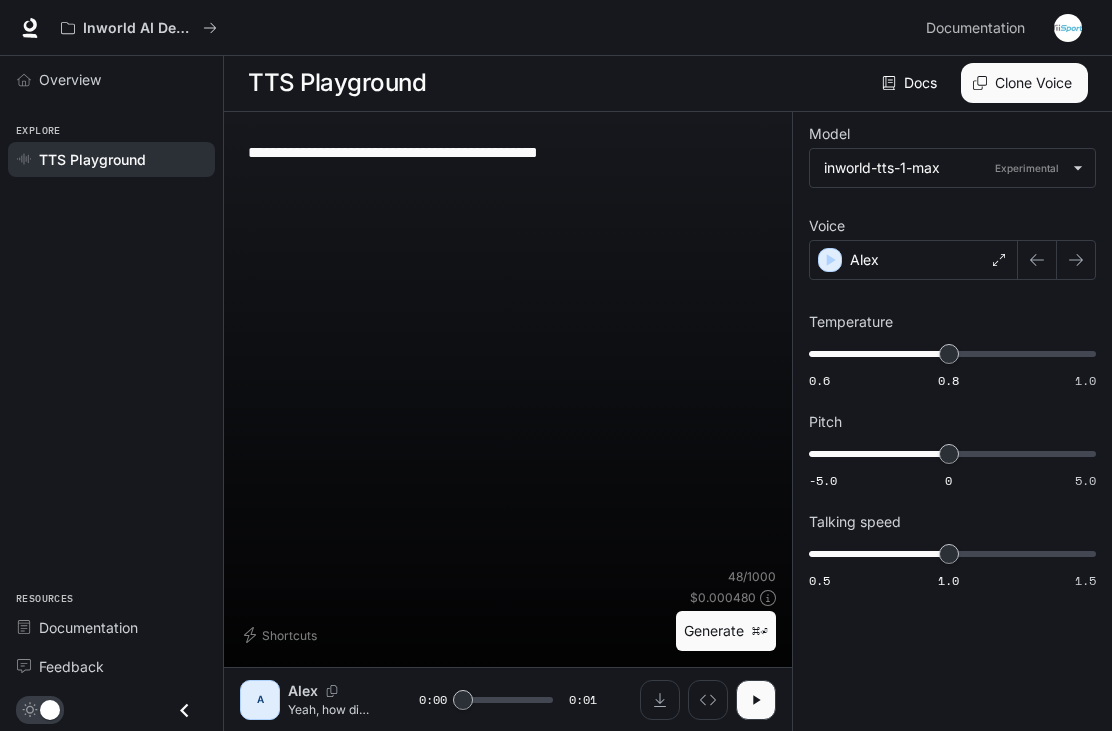 click on "**********" at bounding box center (508, 152) 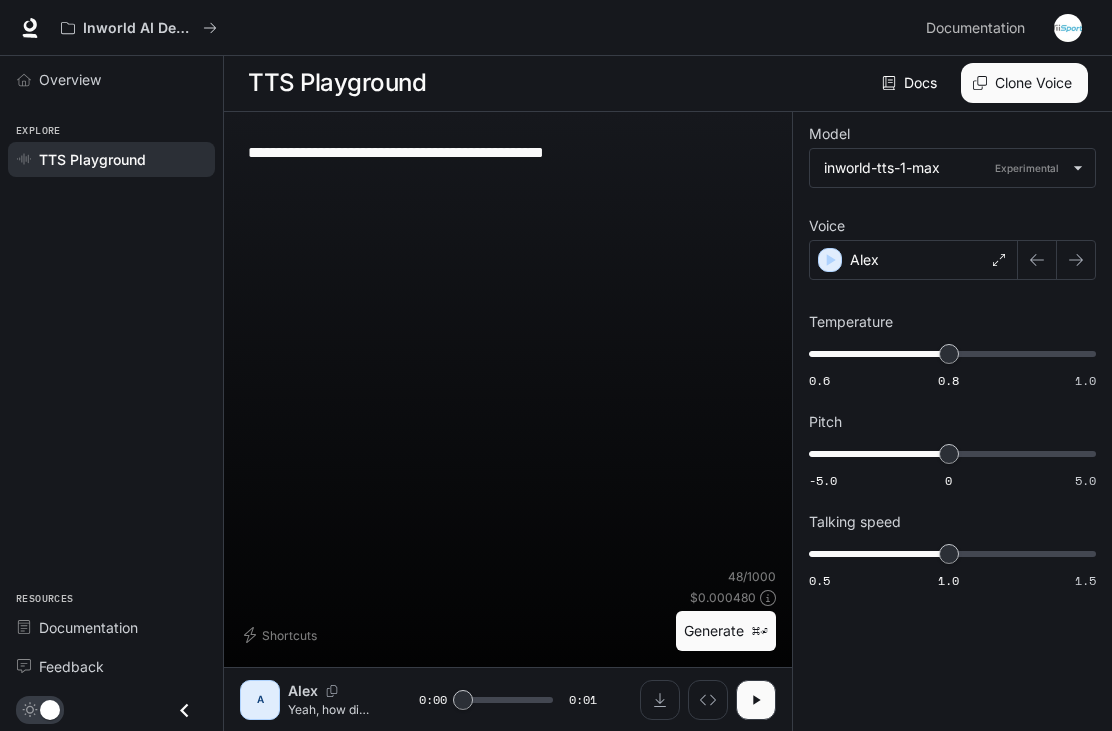 click on "**********" at bounding box center (508, 152) 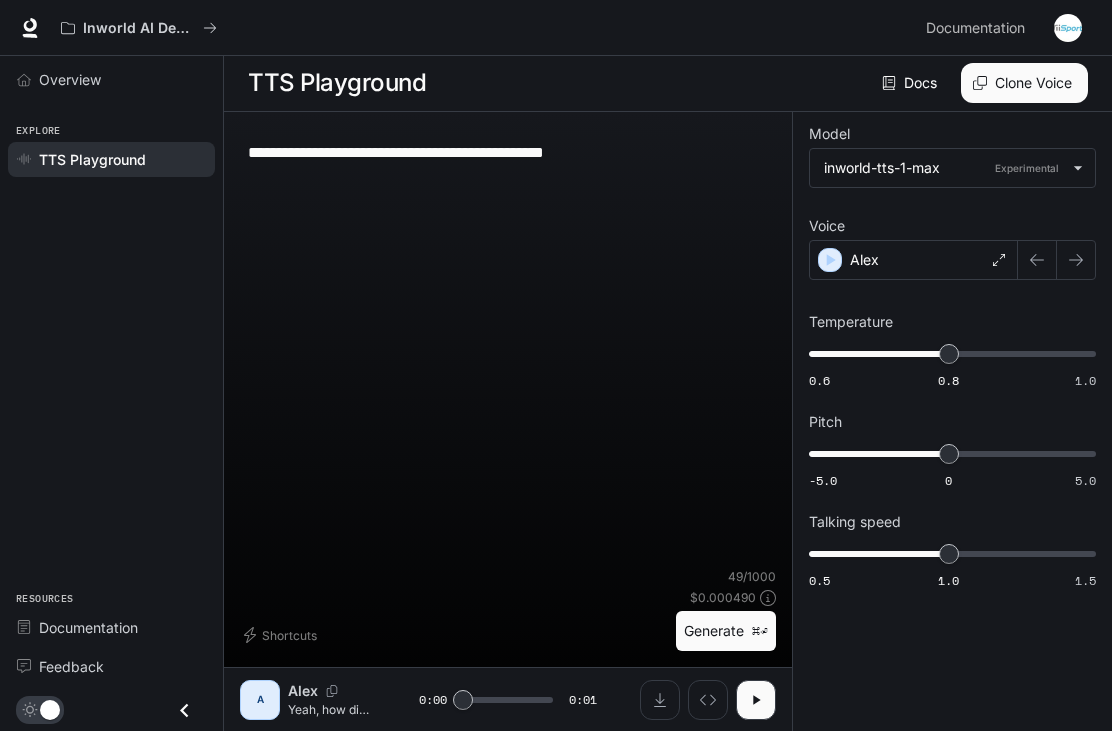 click on "**********" at bounding box center (508, 152) 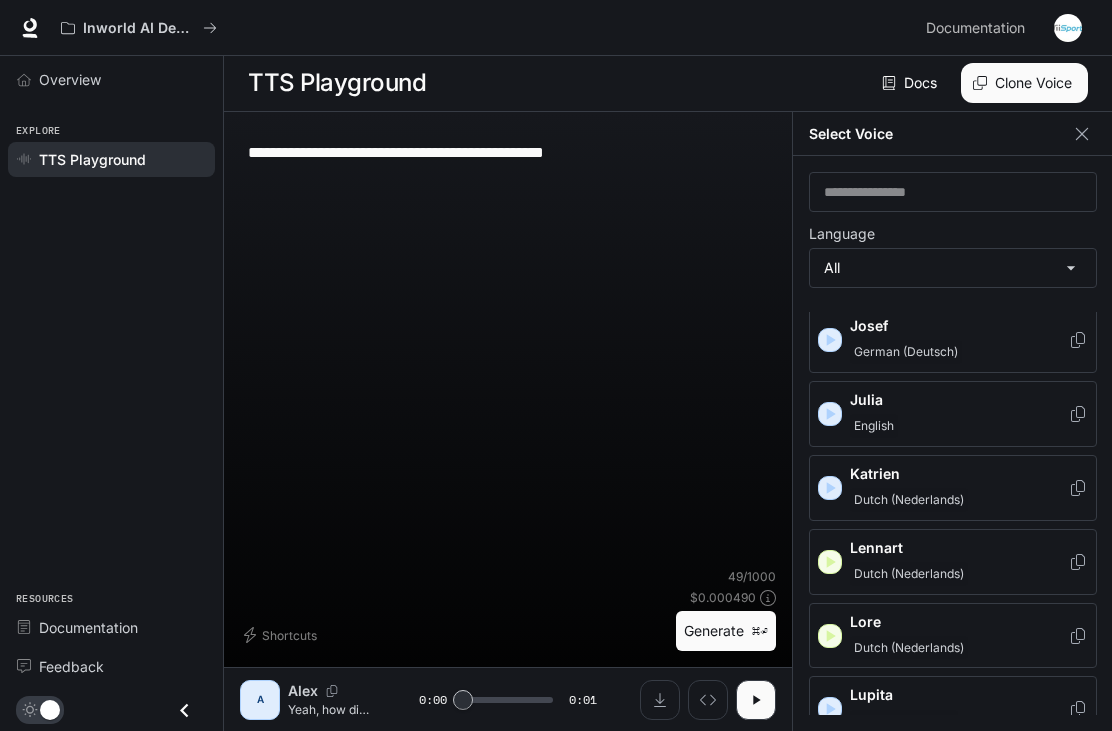 scroll, scrollTop: 1523, scrollLeft: 0, axis: vertical 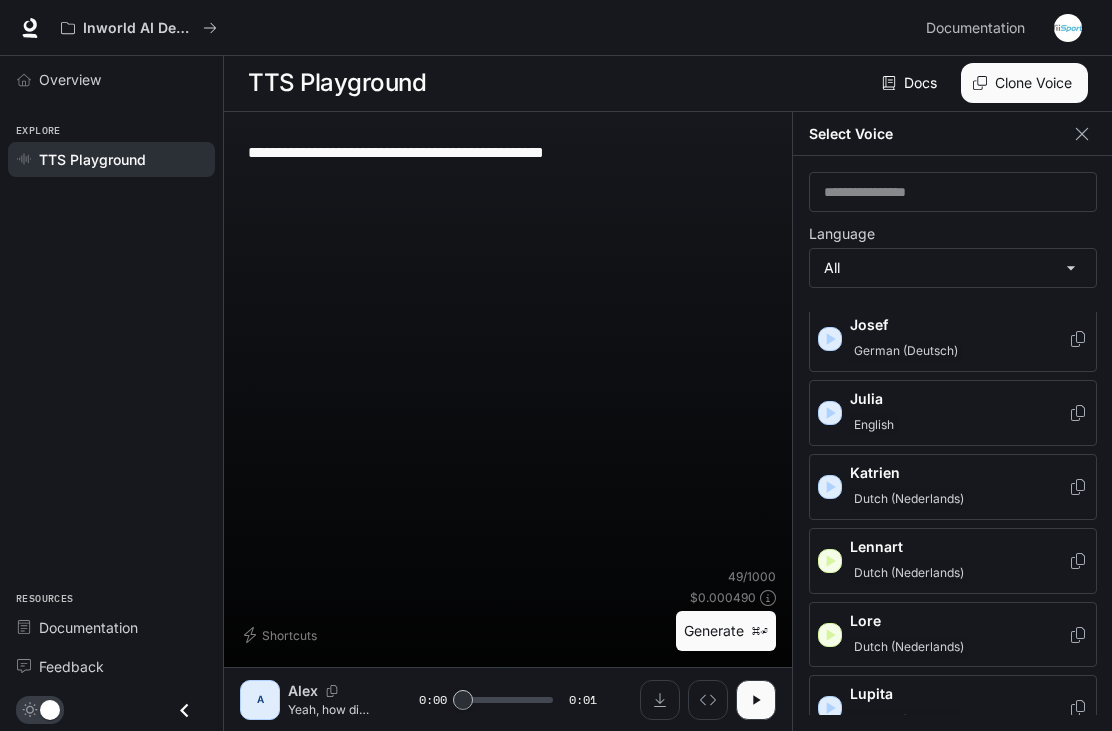click on "English" at bounding box center [959, 425] 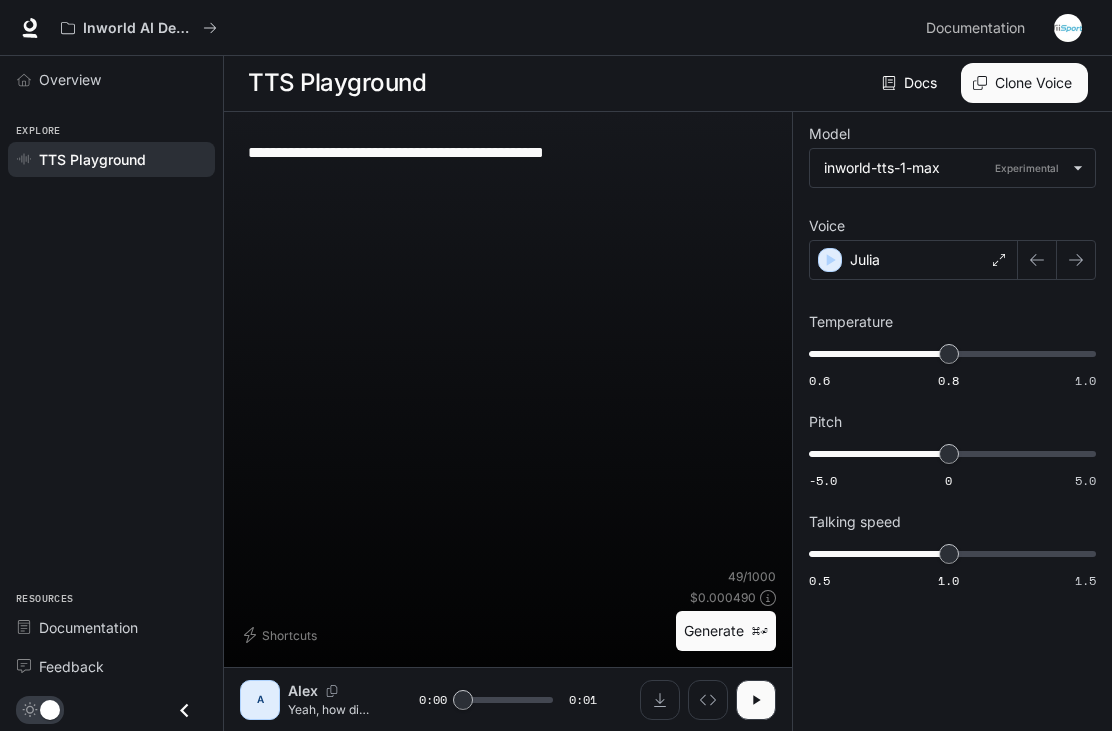 click on "Generate ⌘⏎" at bounding box center (726, 631) 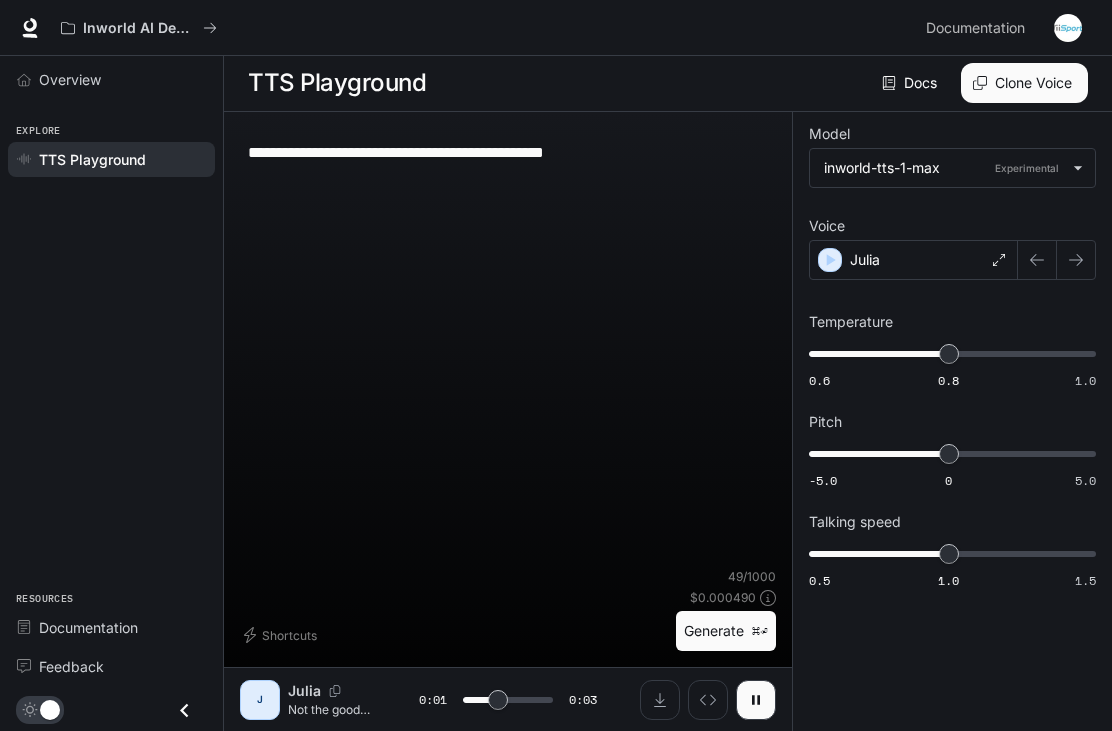 click at bounding box center [660, 700] 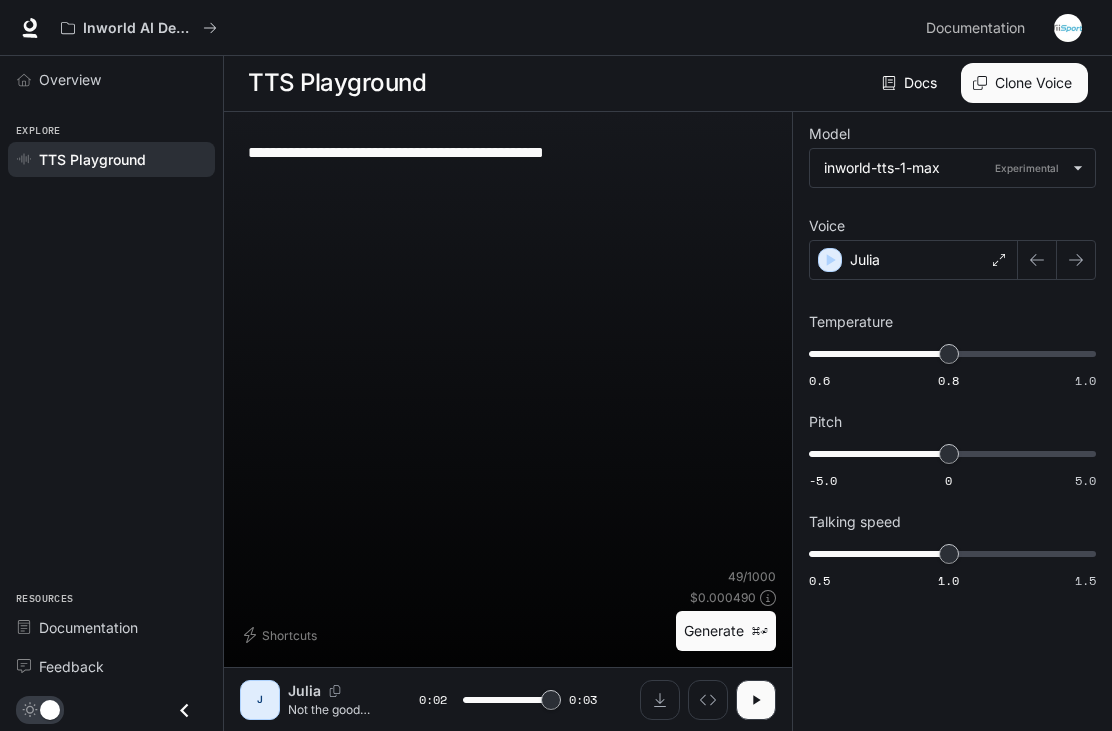 type on "*" 